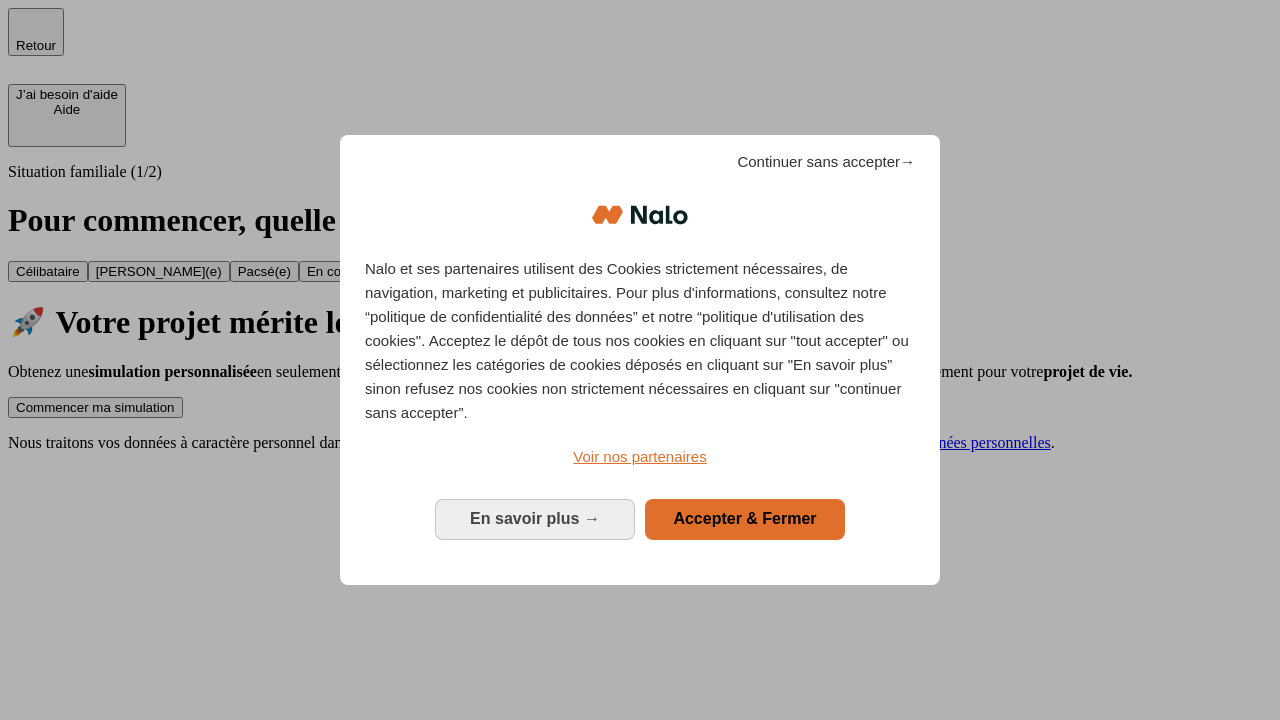scroll, scrollTop: 0, scrollLeft: 0, axis: both 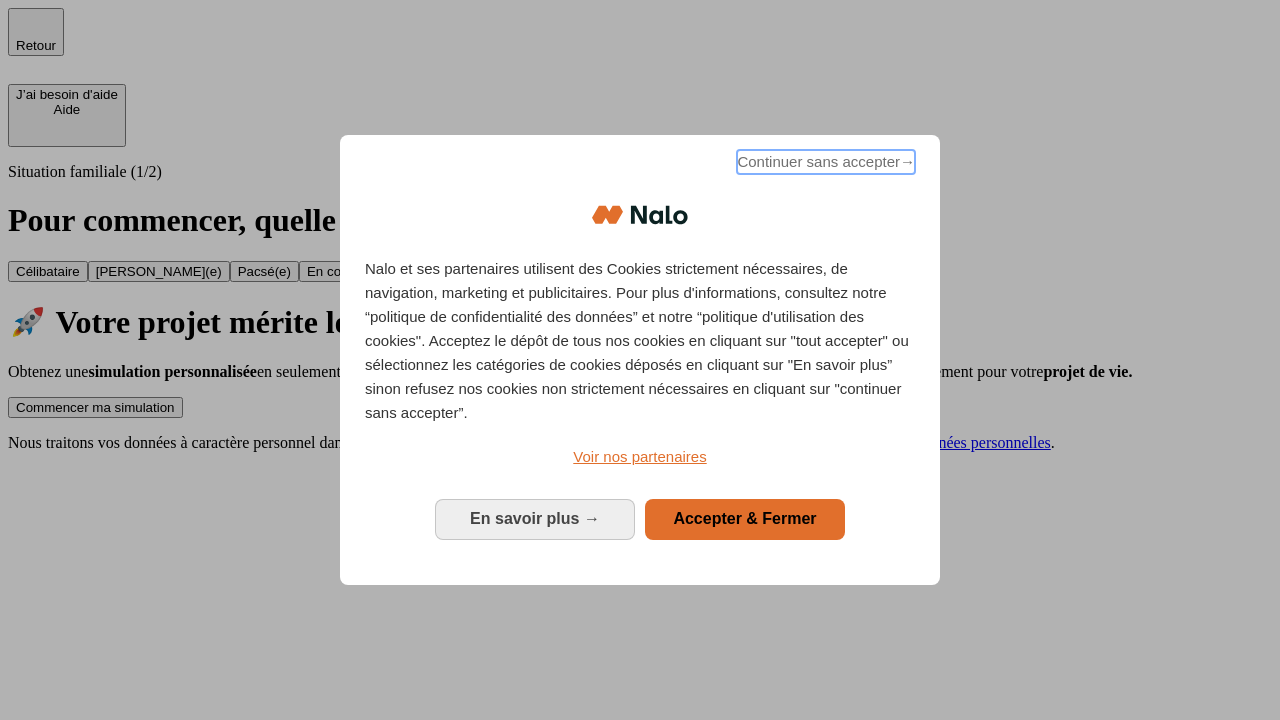 click on "Continuer sans accepter  →" at bounding box center (826, 162) 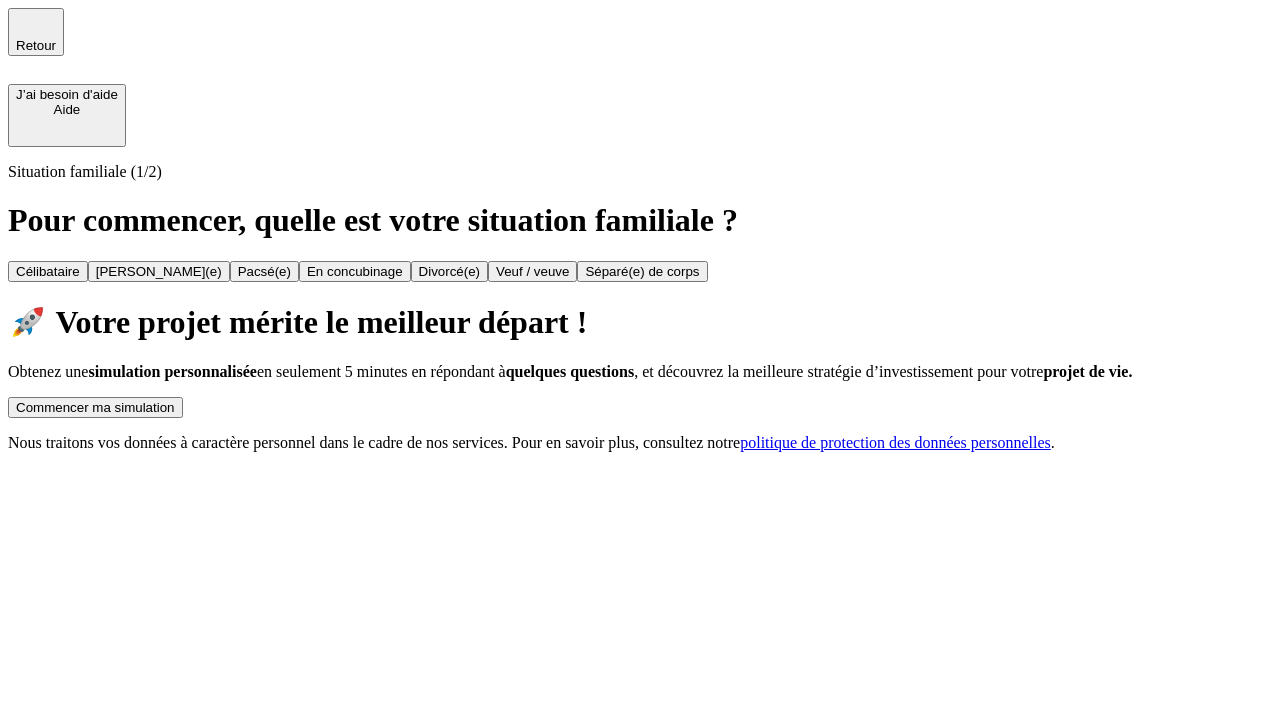 click on "Commencer ma simulation" at bounding box center (95, 407) 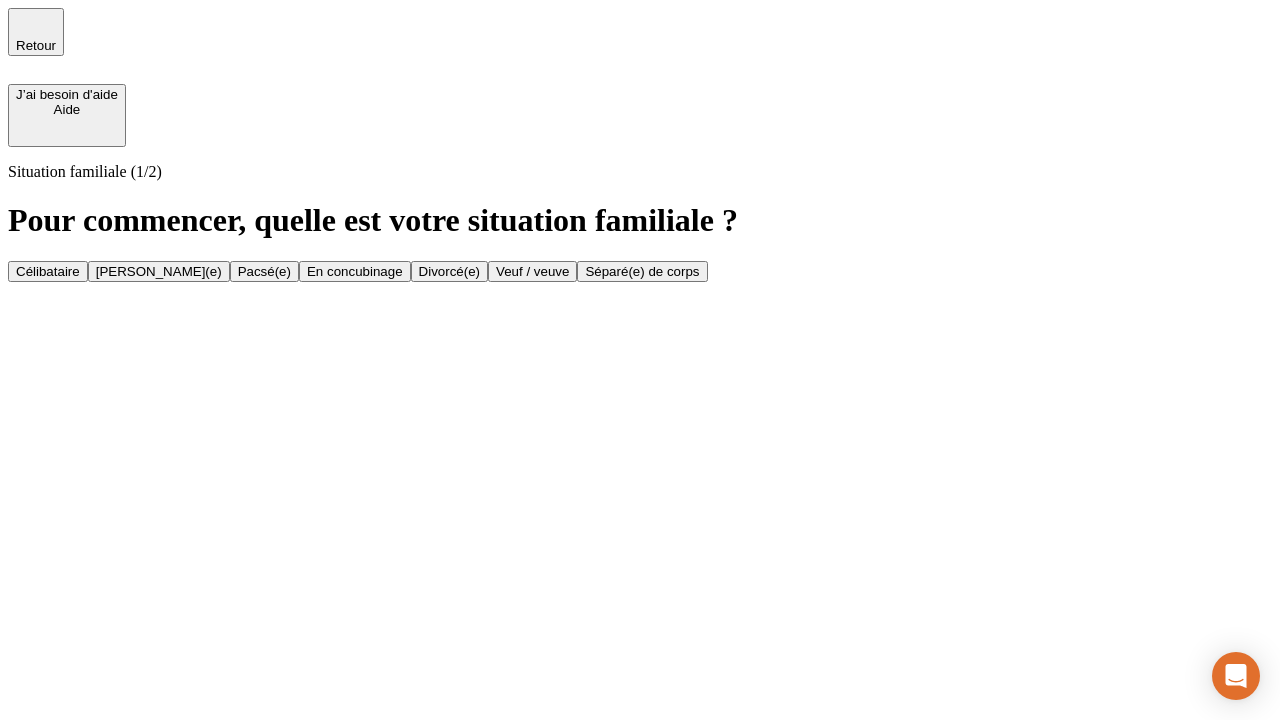 click on "[PERSON_NAME](e)" at bounding box center (159, 271) 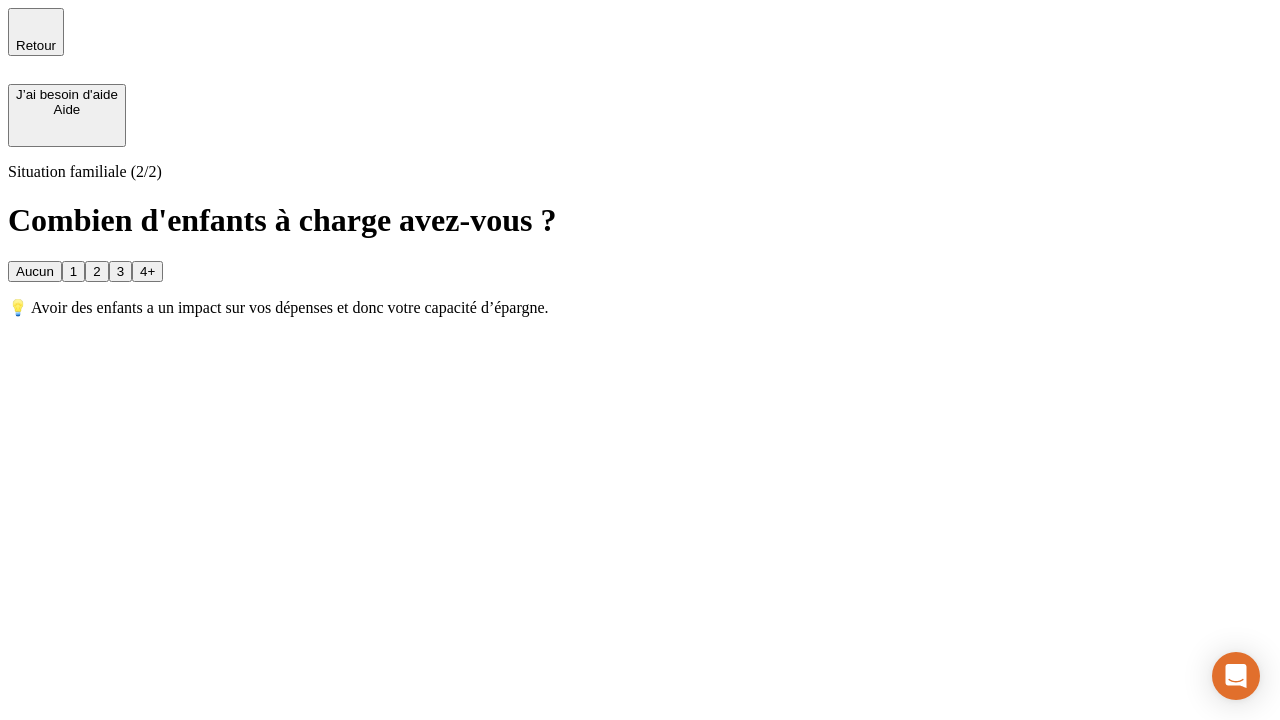 click on "1" at bounding box center (73, 271) 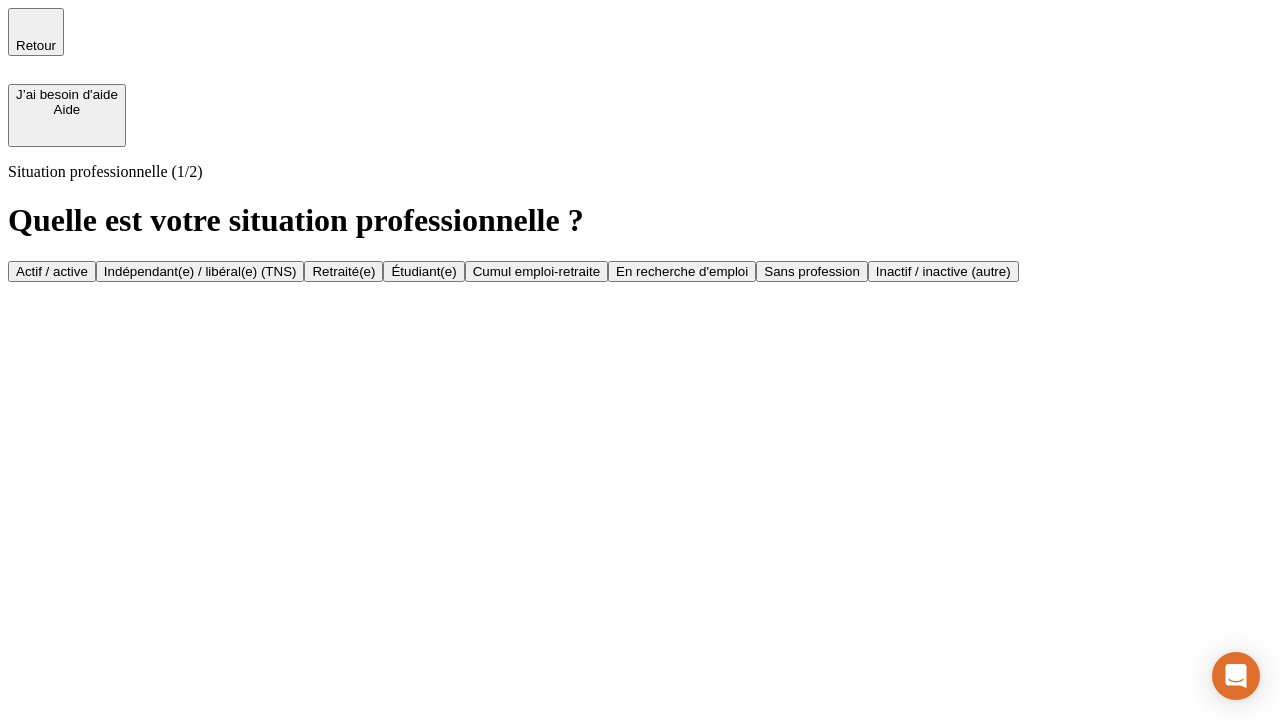 click on "Actif / active" at bounding box center [52, 271] 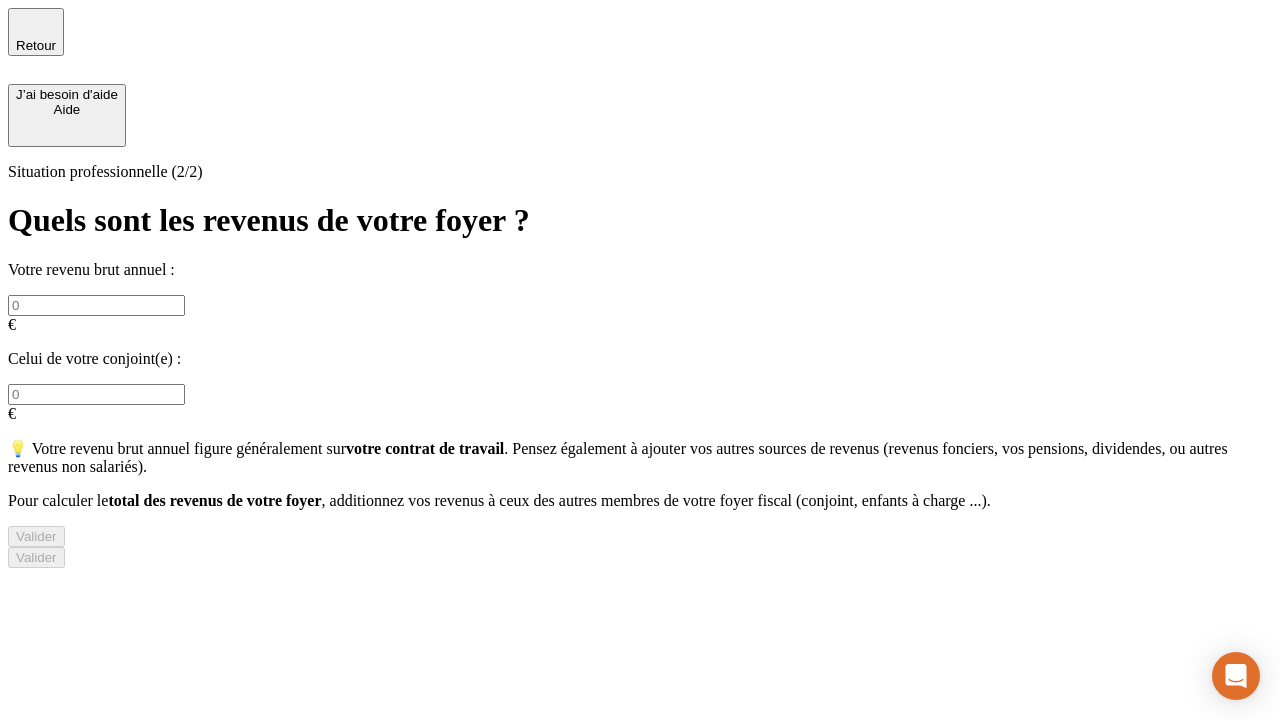 click at bounding box center (96, 305) 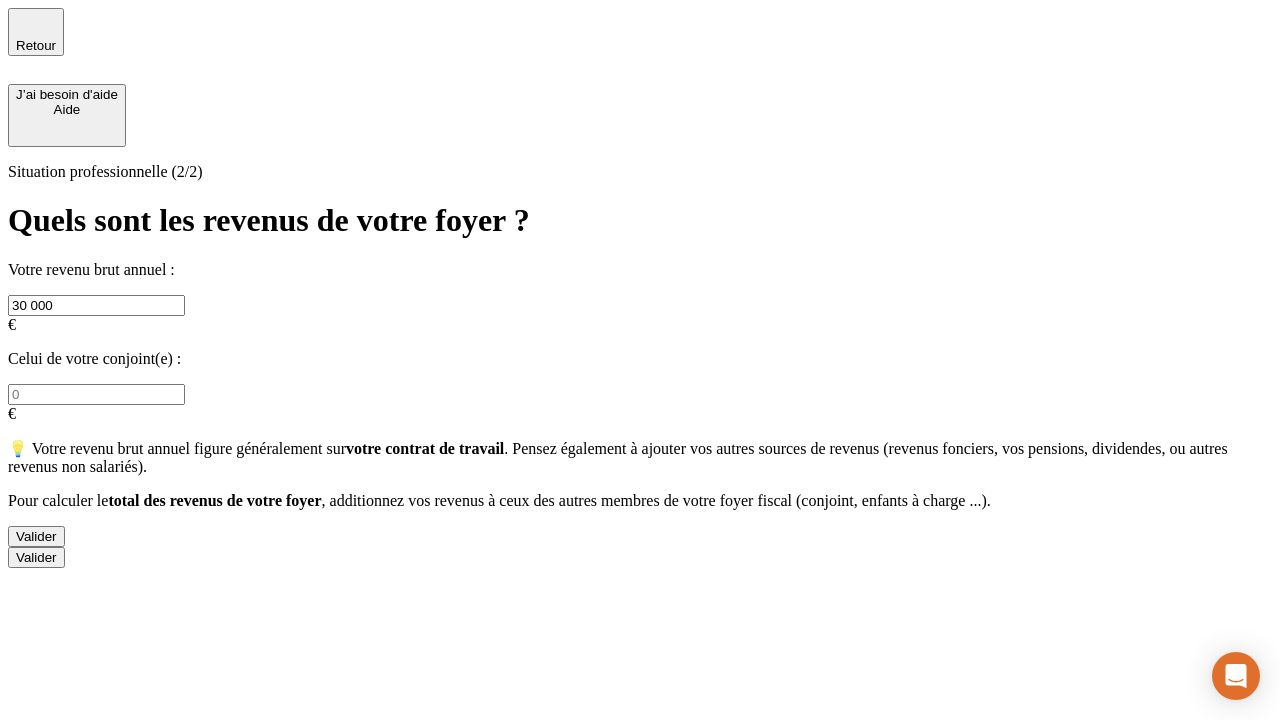 type on "30 000" 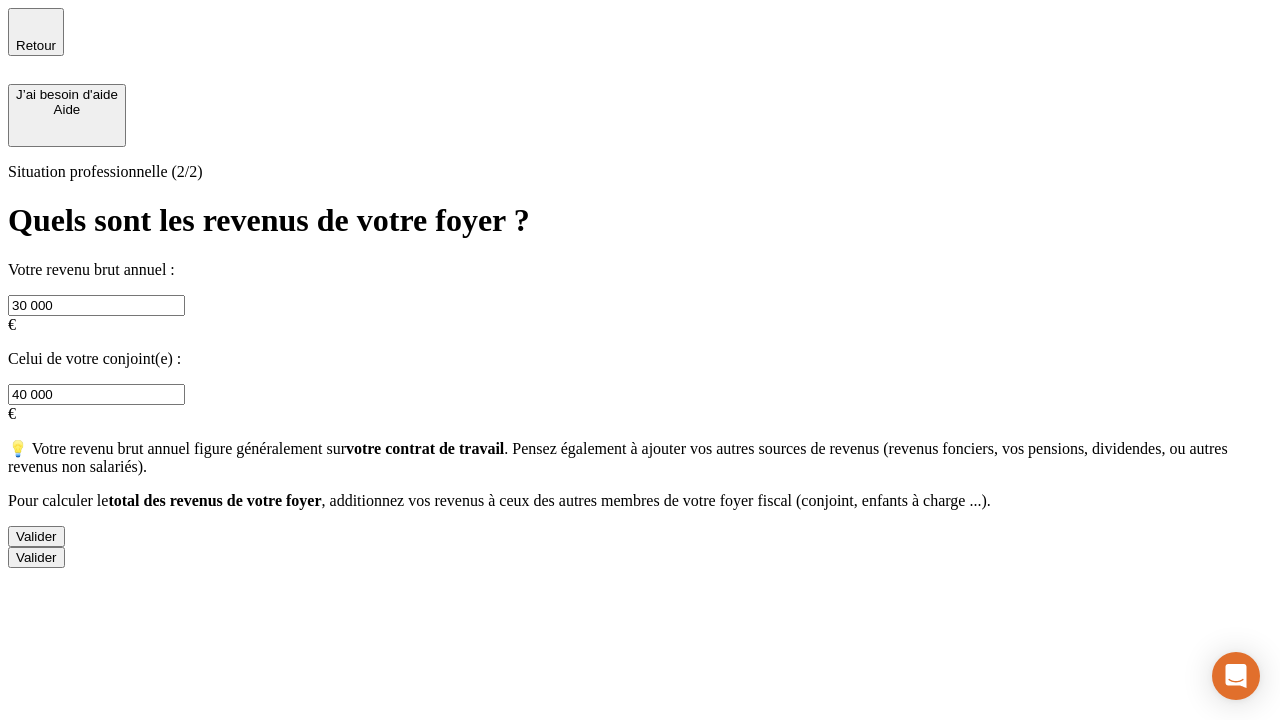 type on "40 000" 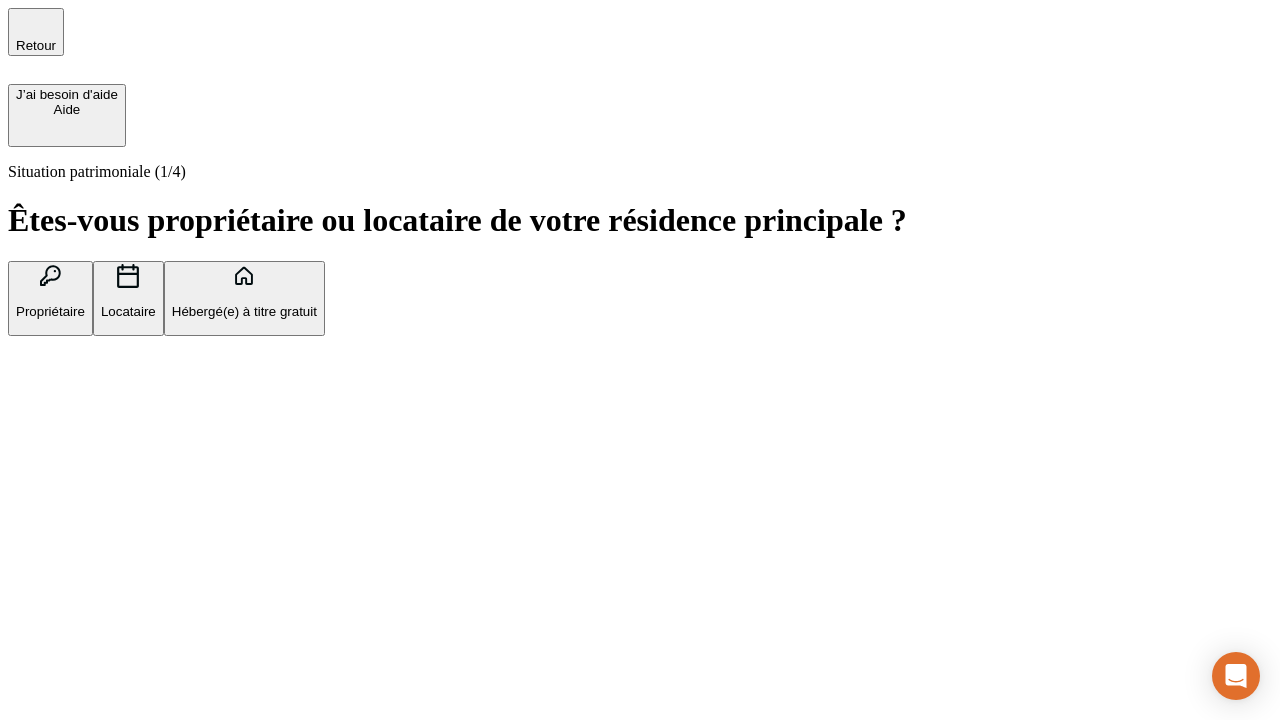 click on "Propriétaire" at bounding box center (50, 311) 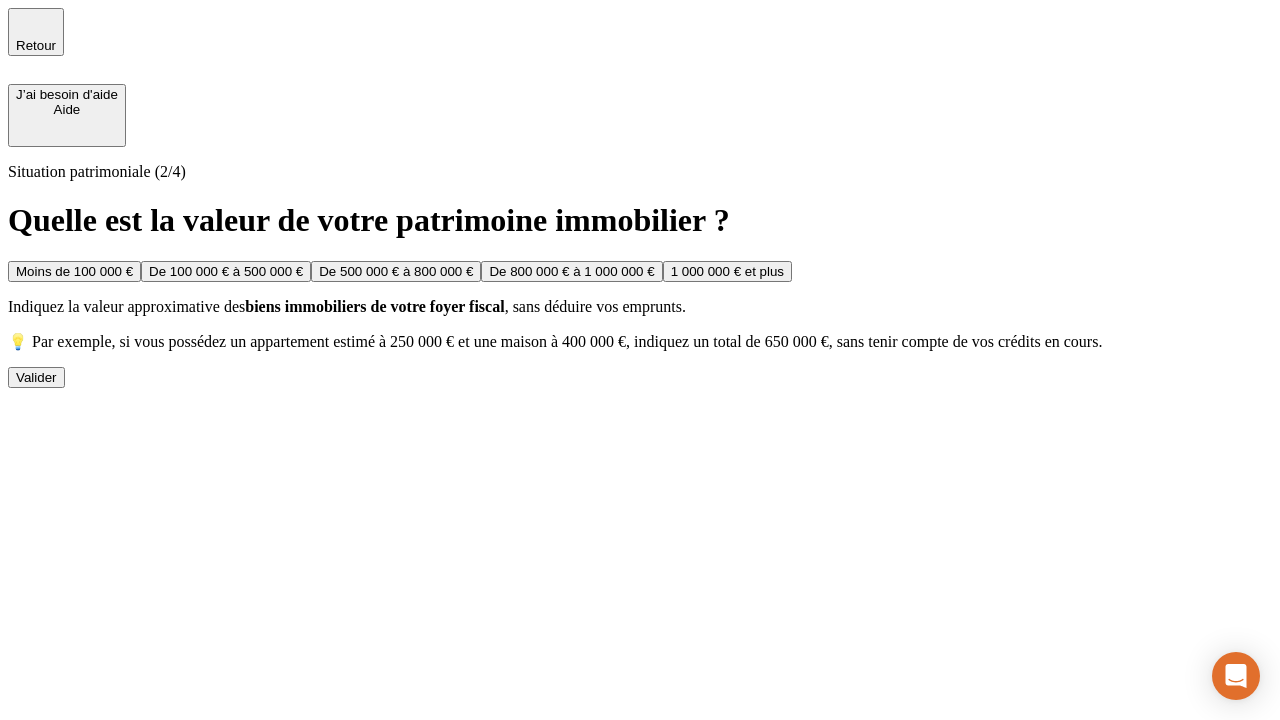 click on "De 100 000 € à 500 000 €" at bounding box center [226, 271] 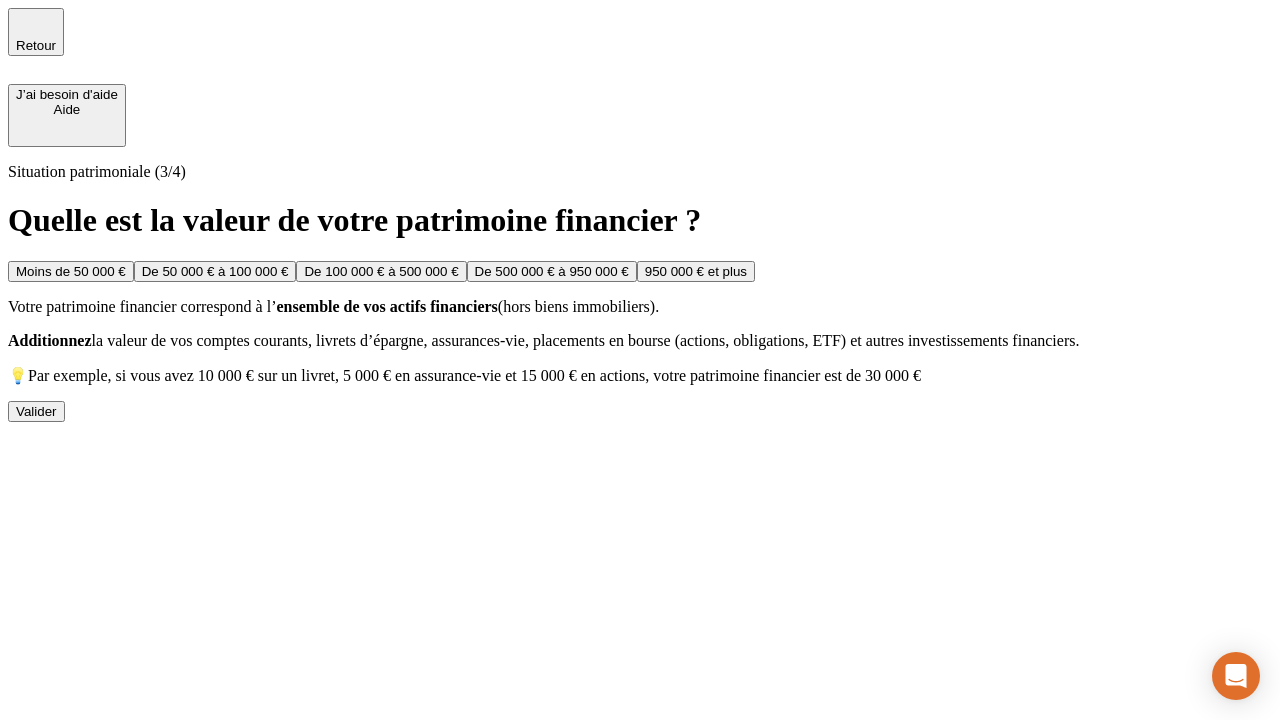 click on "Moins de 50 000 €" at bounding box center [71, 271] 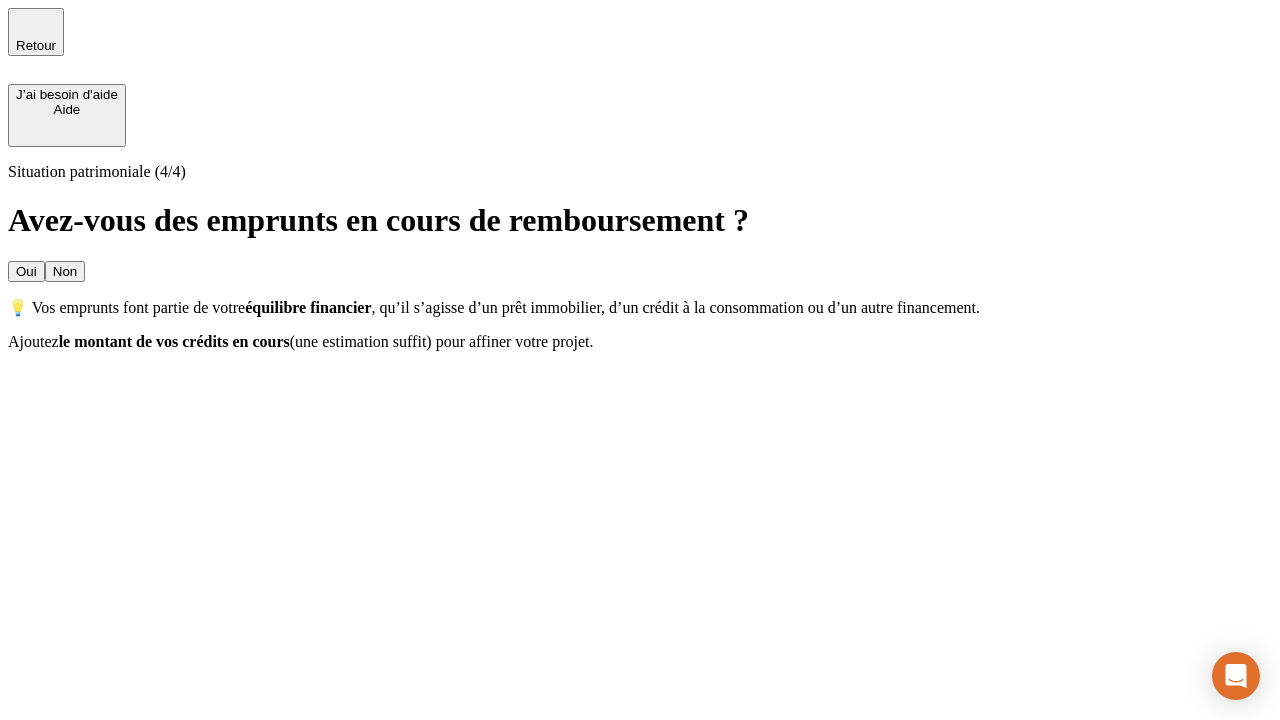 click on "Oui" at bounding box center [26, 271] 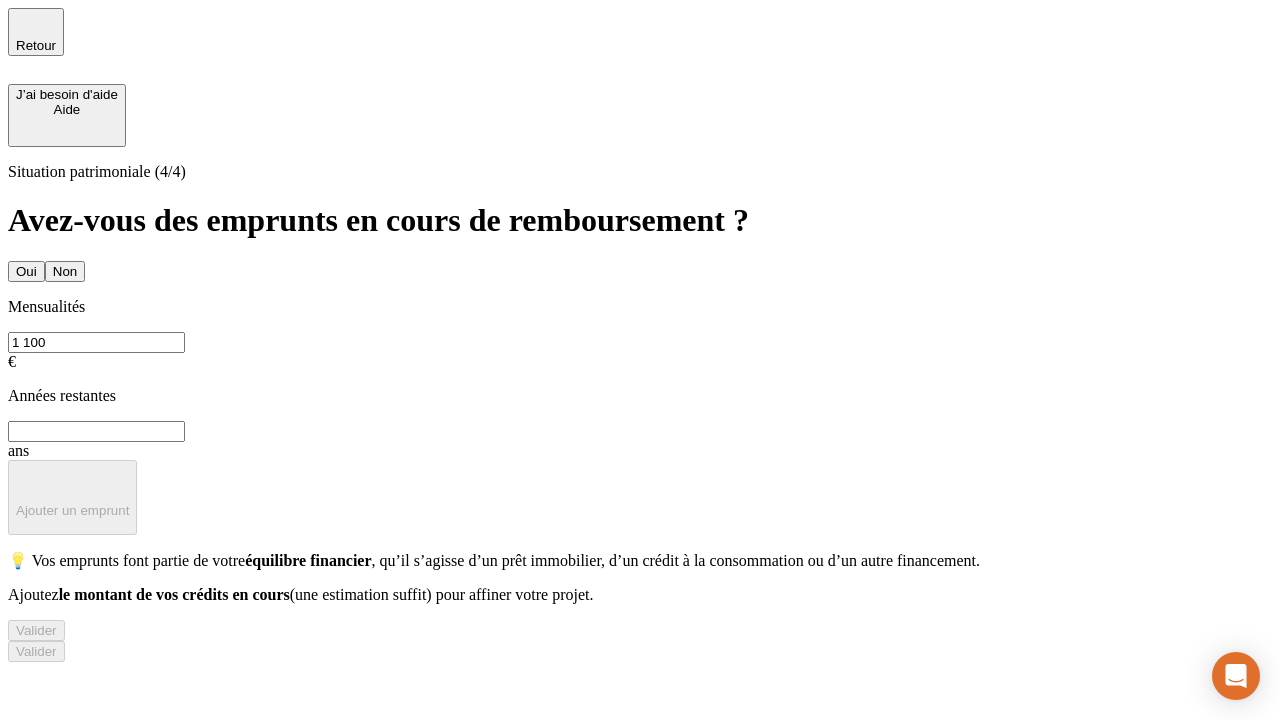 type on "1 100" 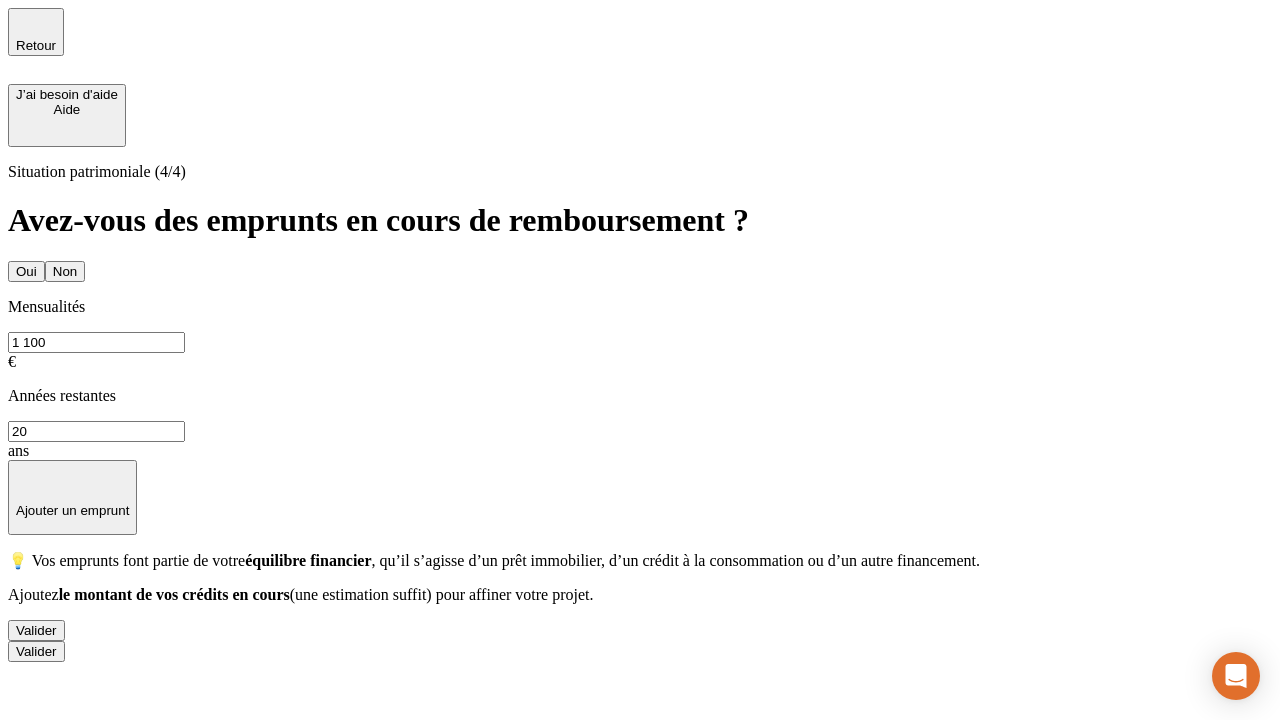 click on "Valider" at bounding box center [36, 630] 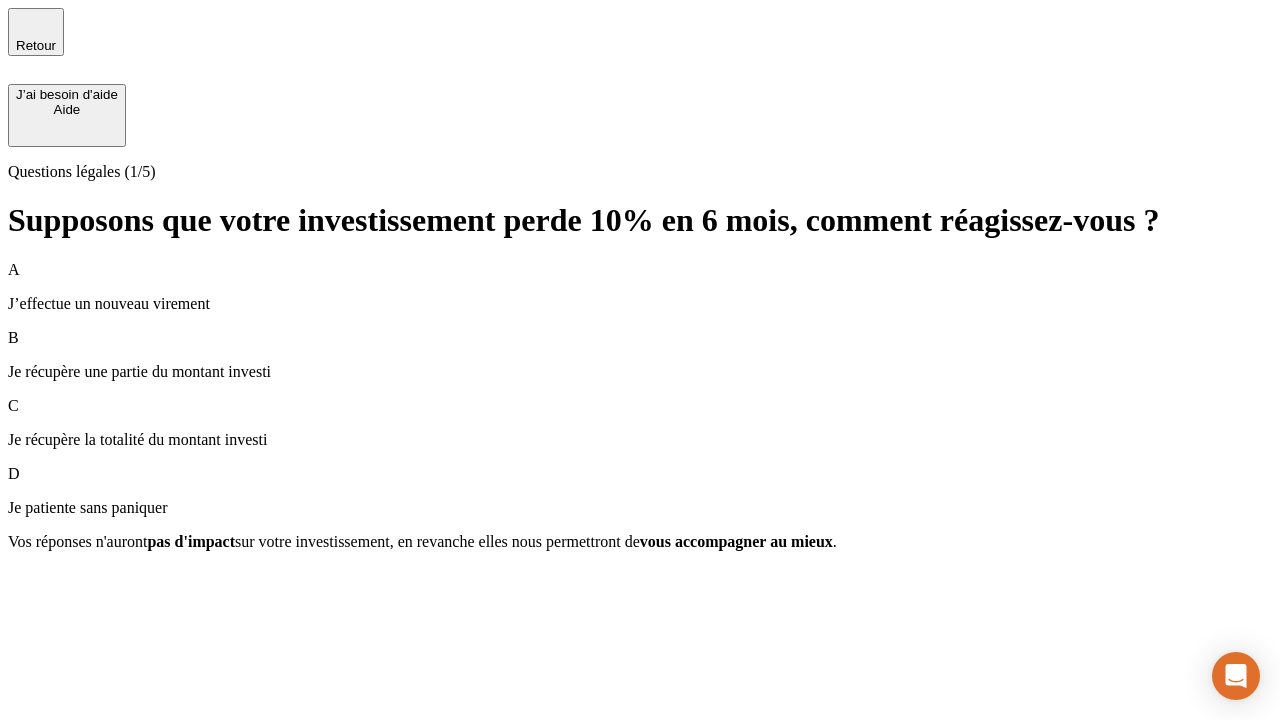 click on "Je récupère une partie du montant investi" at bounding box center [640, 372] 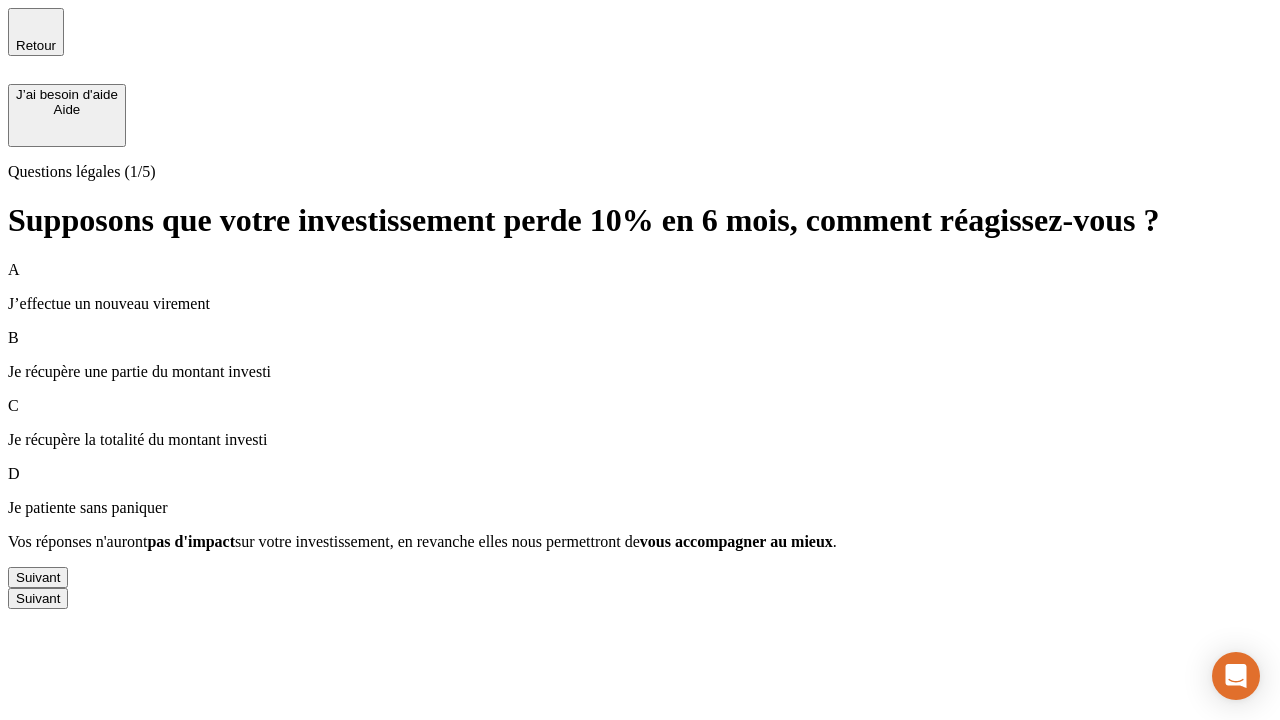 click on "Suivant" at bounding box center (38, 577) 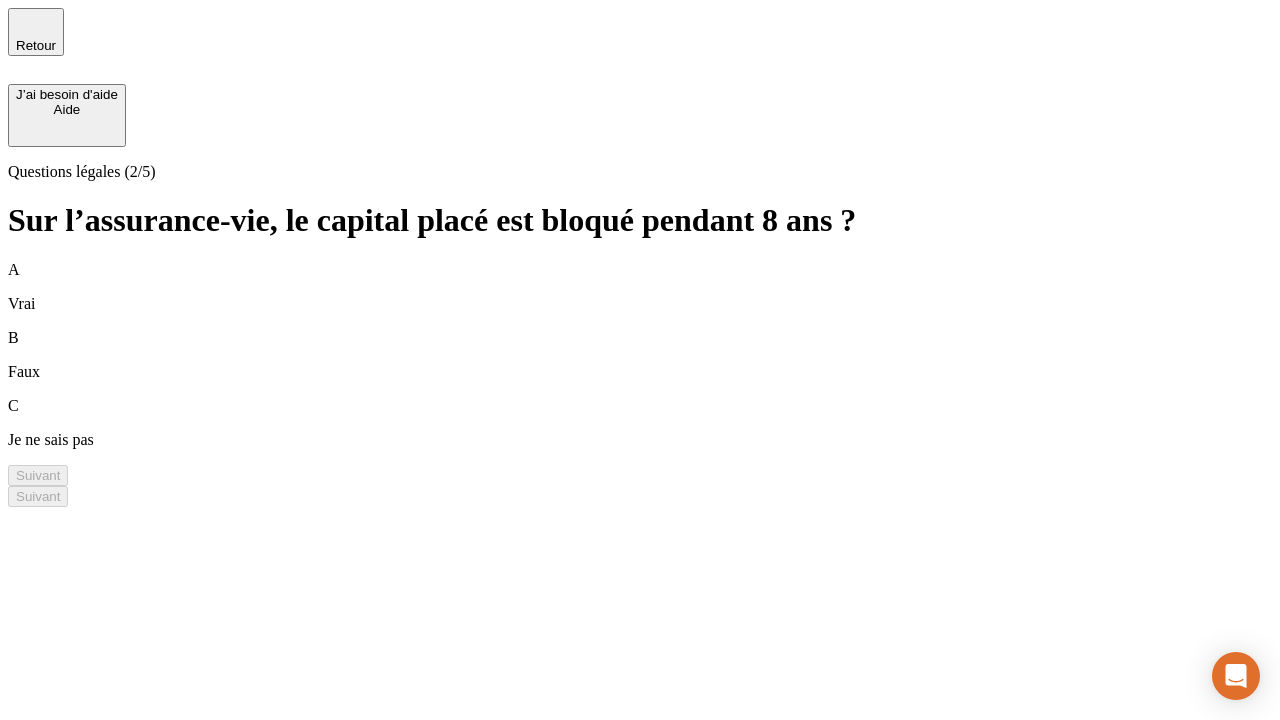 click on "A Vrai" at bounding box center (640, 287) 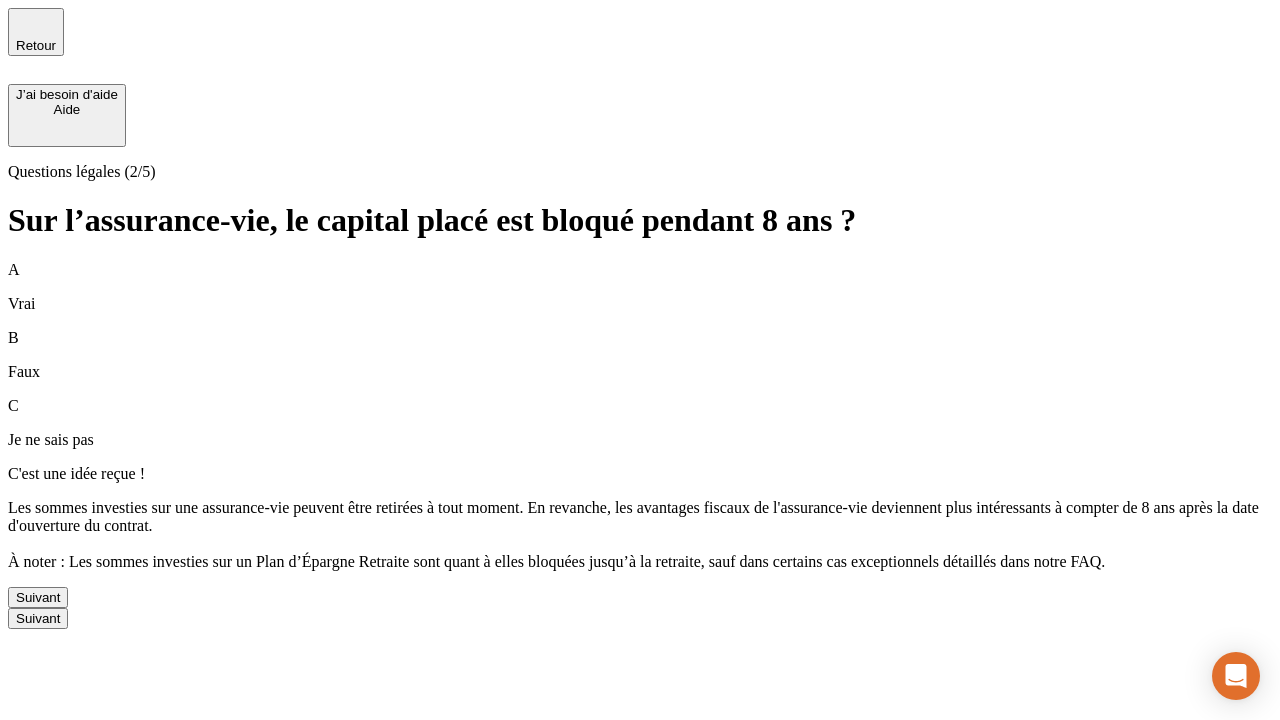 click on "Suivant" at bounding box center [38, 597] 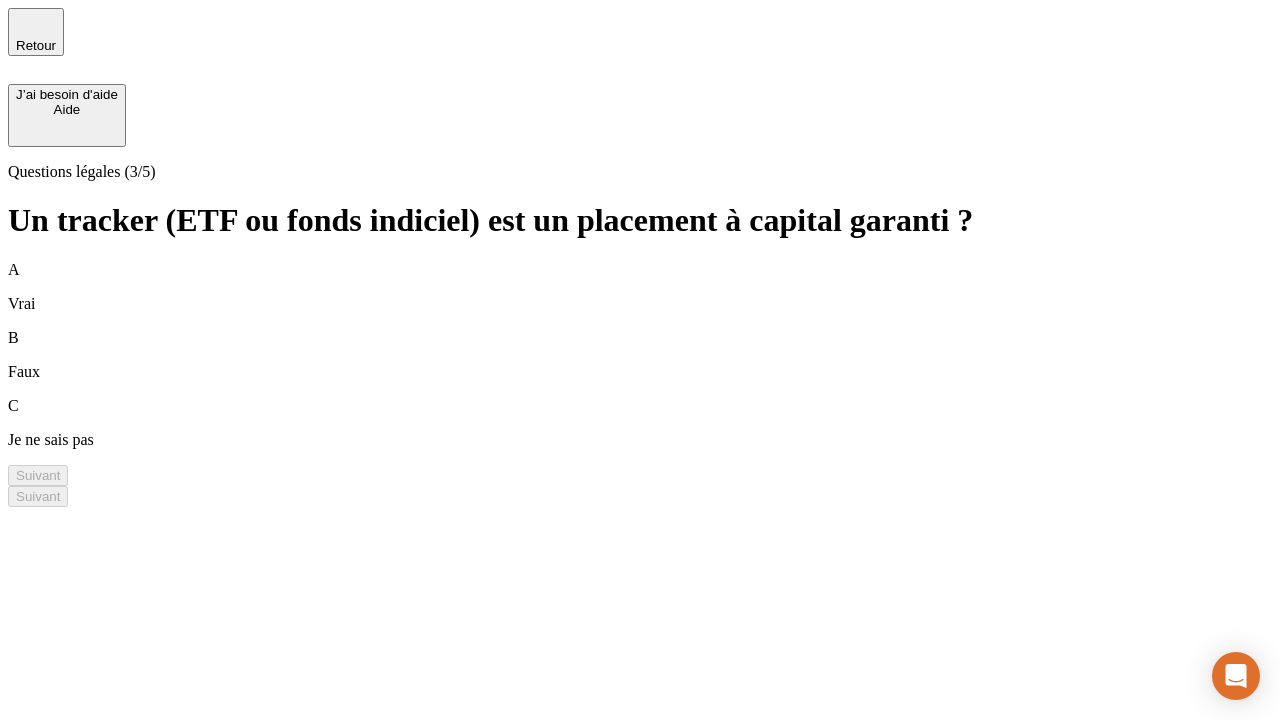 click on "B Faux" at bounding box center (640, 355) 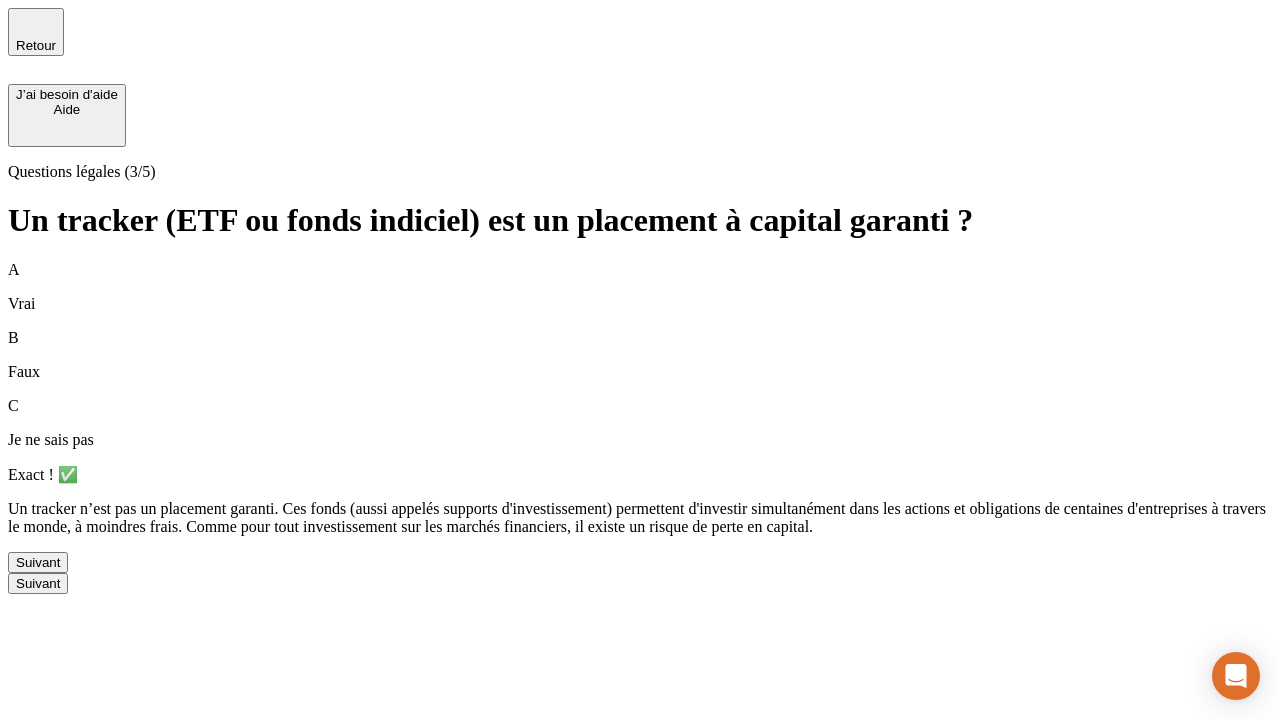 click on "Suivant" at bounding box center (38, 562) 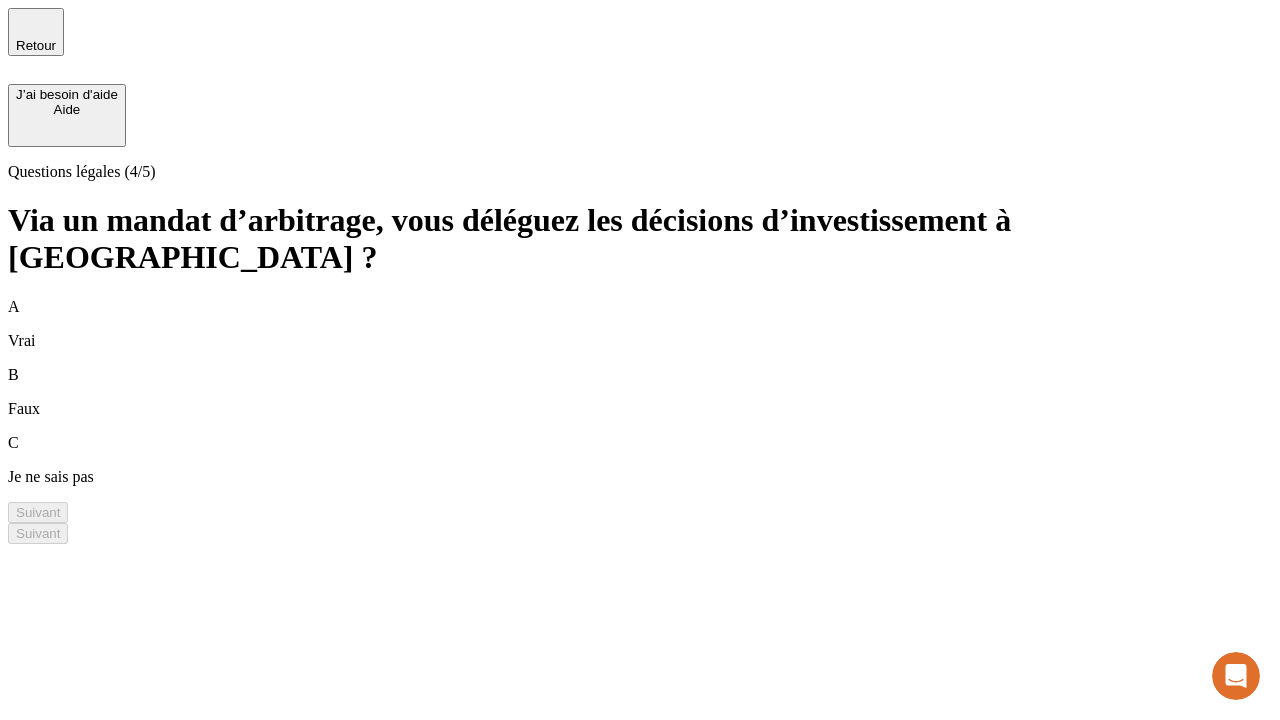 scroll, scrollTop: 0, scrollLeft: 0, axis: both 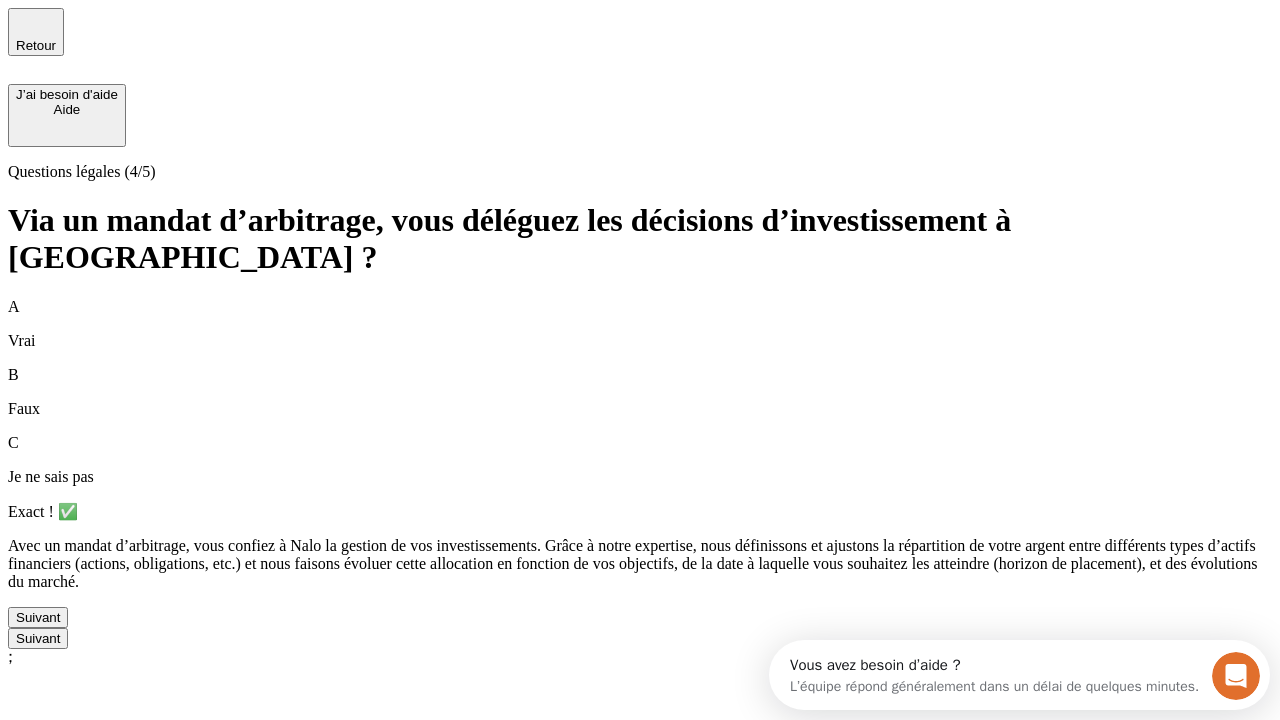 click on "Suivant" at bounding box center (38, 617) 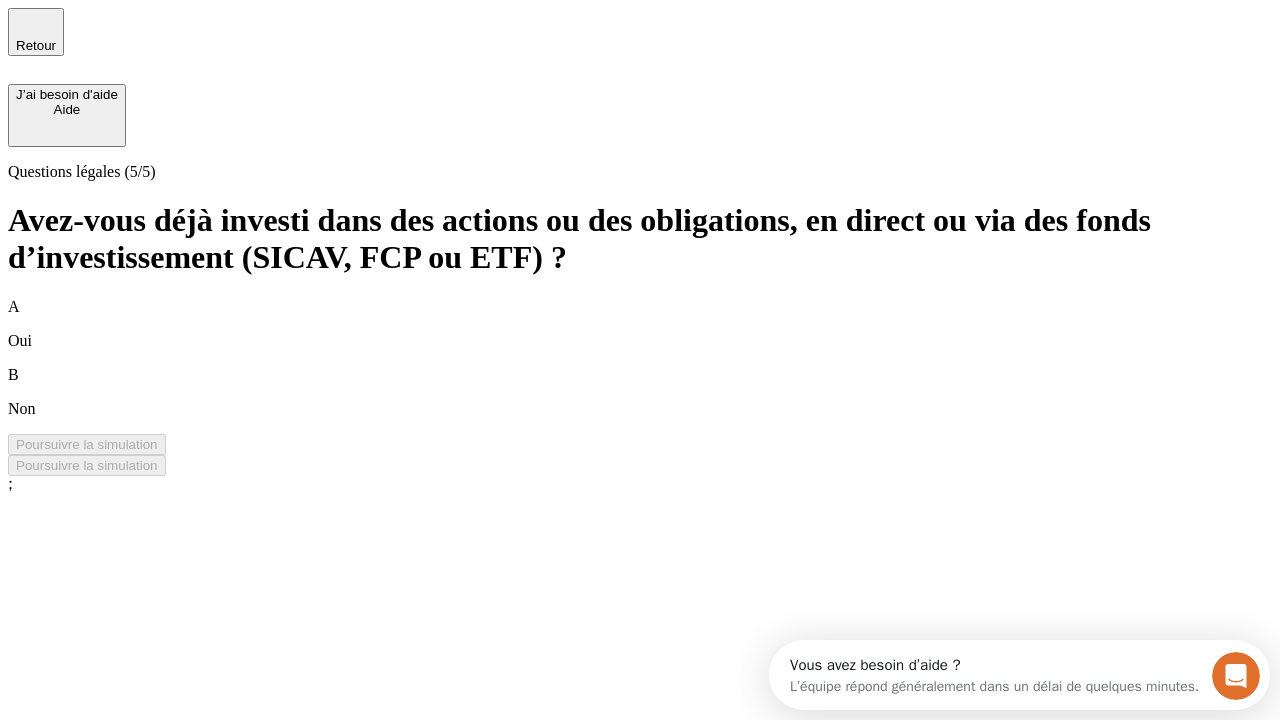 click on "B Non" at bounding box center (640, 392) 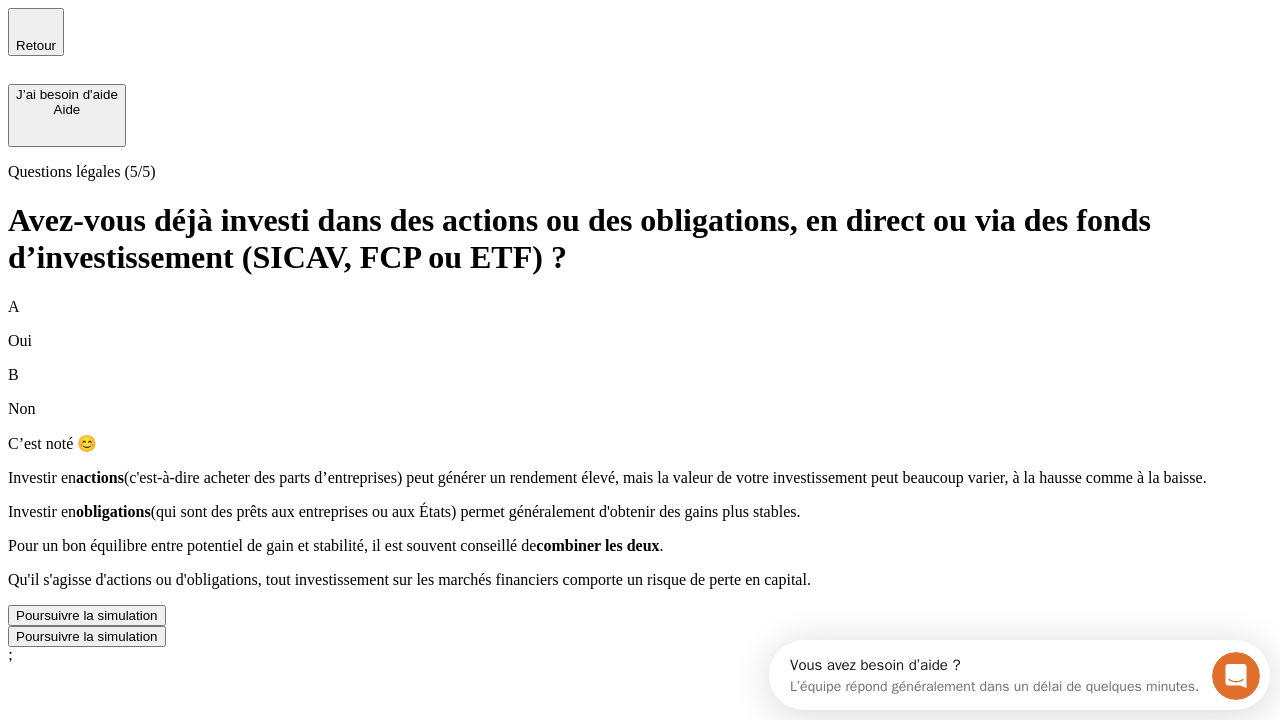 click on "Poursuivre la simulation" at bounding box center [87, 615] 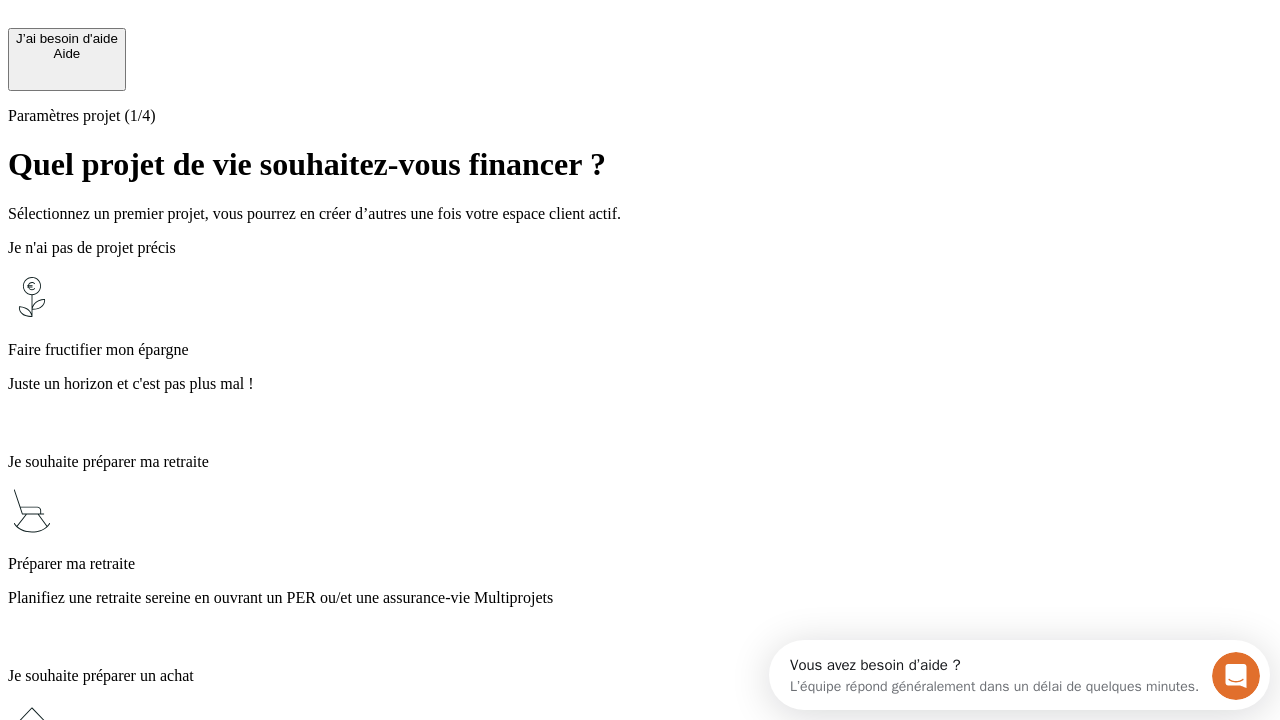 click on "Planifiez une retraite sereine en ouvrant un PER ou/et une assurance-vie Multiprojets" at bounding box center (640, 598) 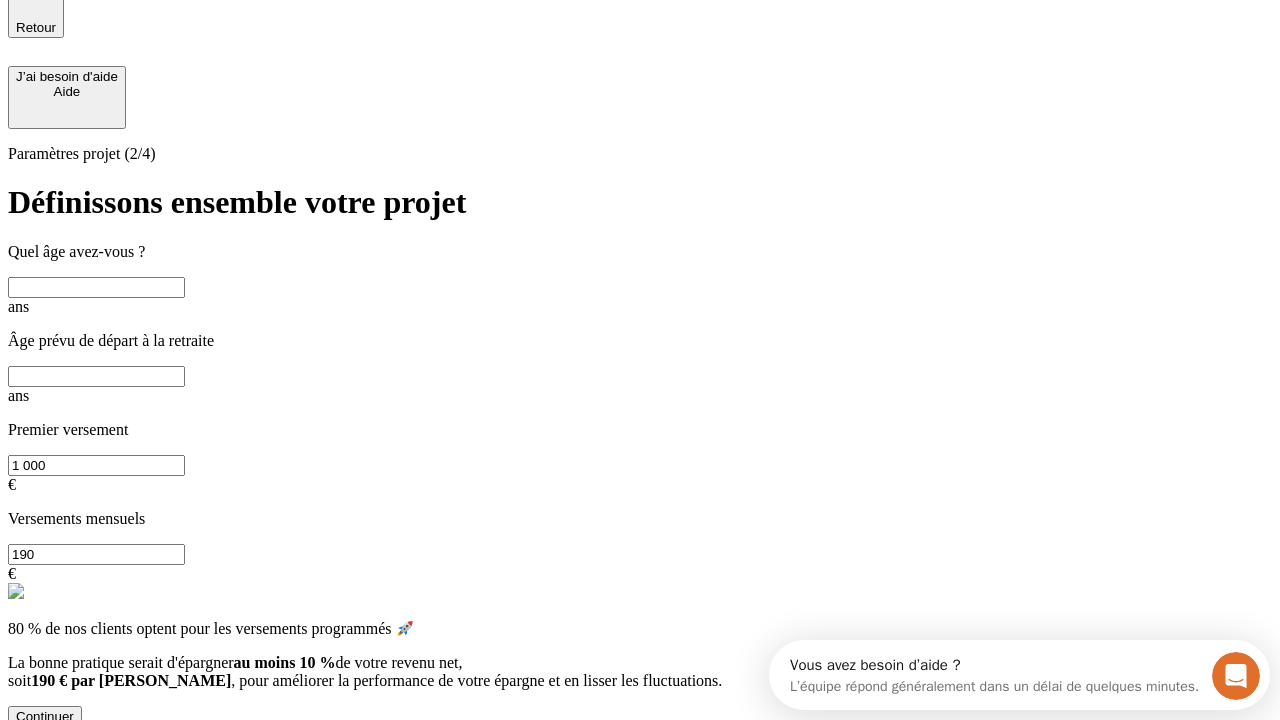 click at bounding box center (96, 287) 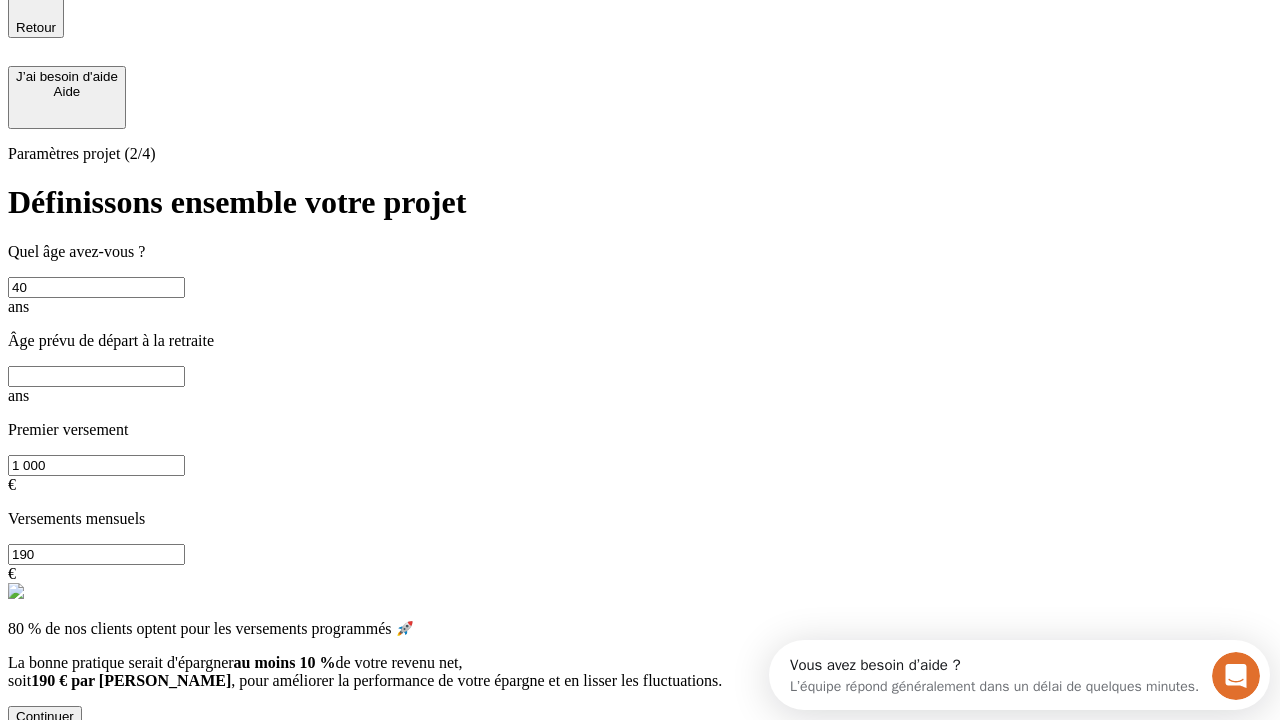 type on "40" 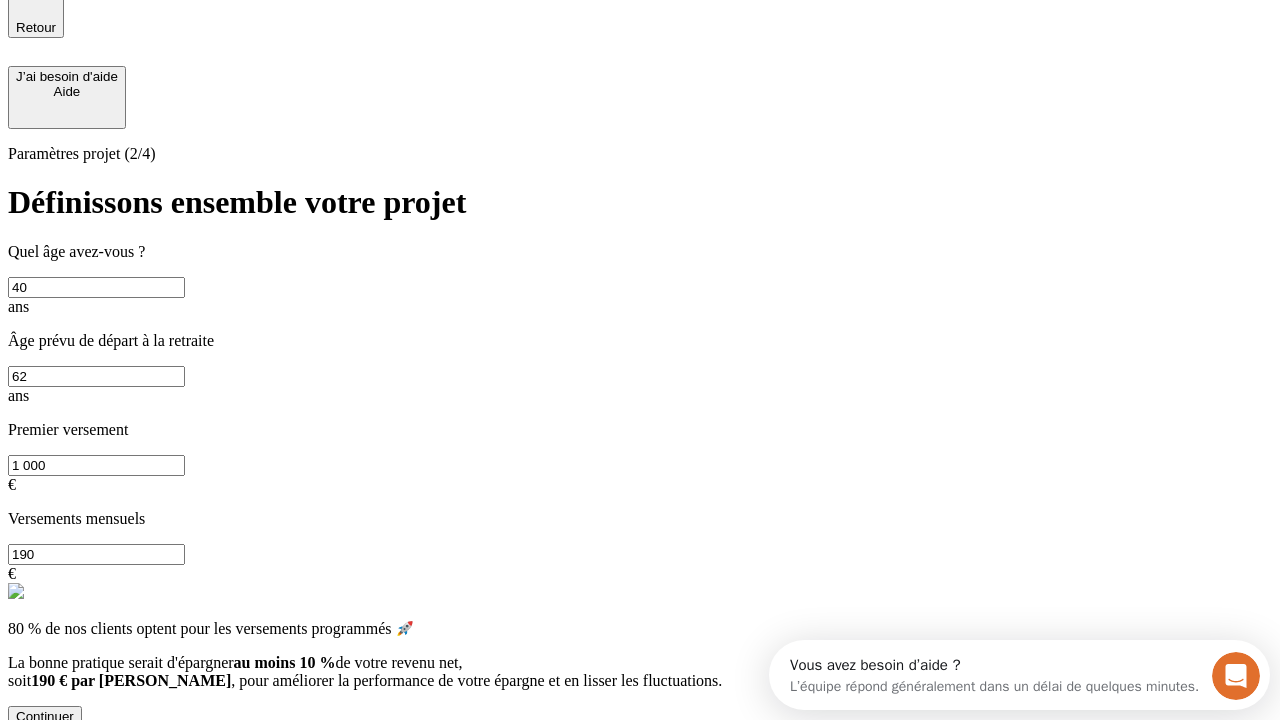 type on "62" 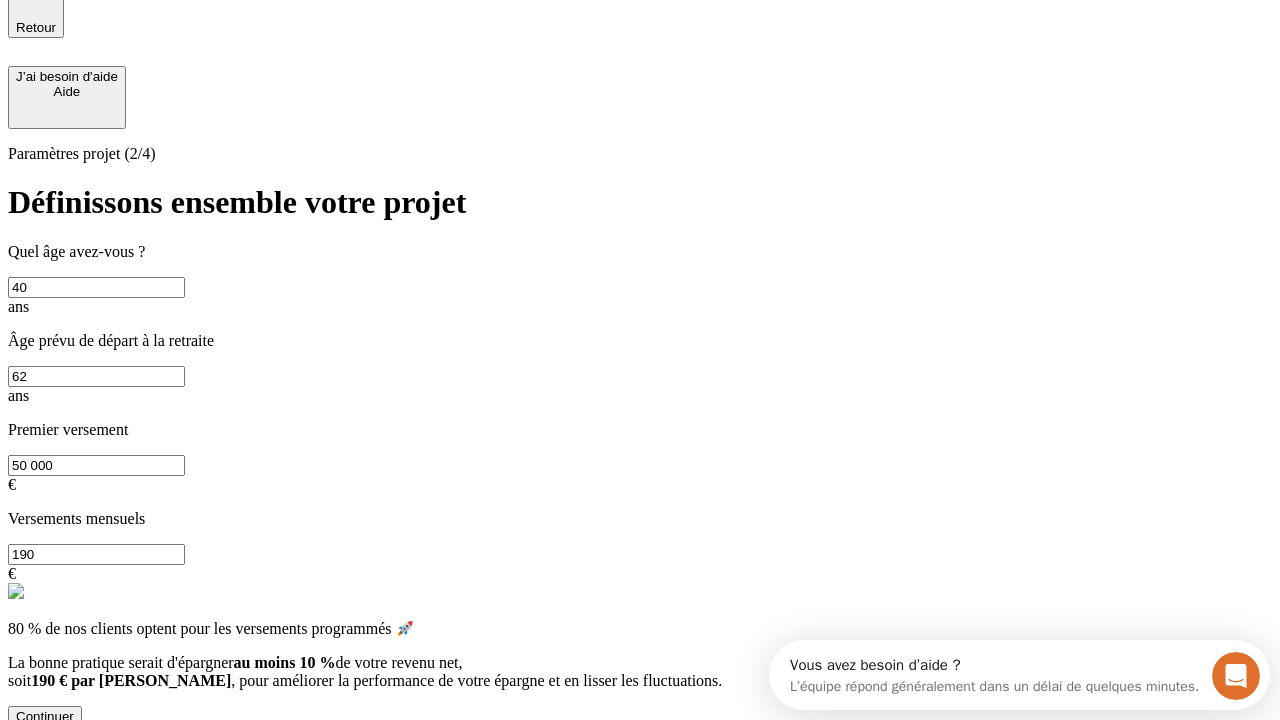 type on "50 000" 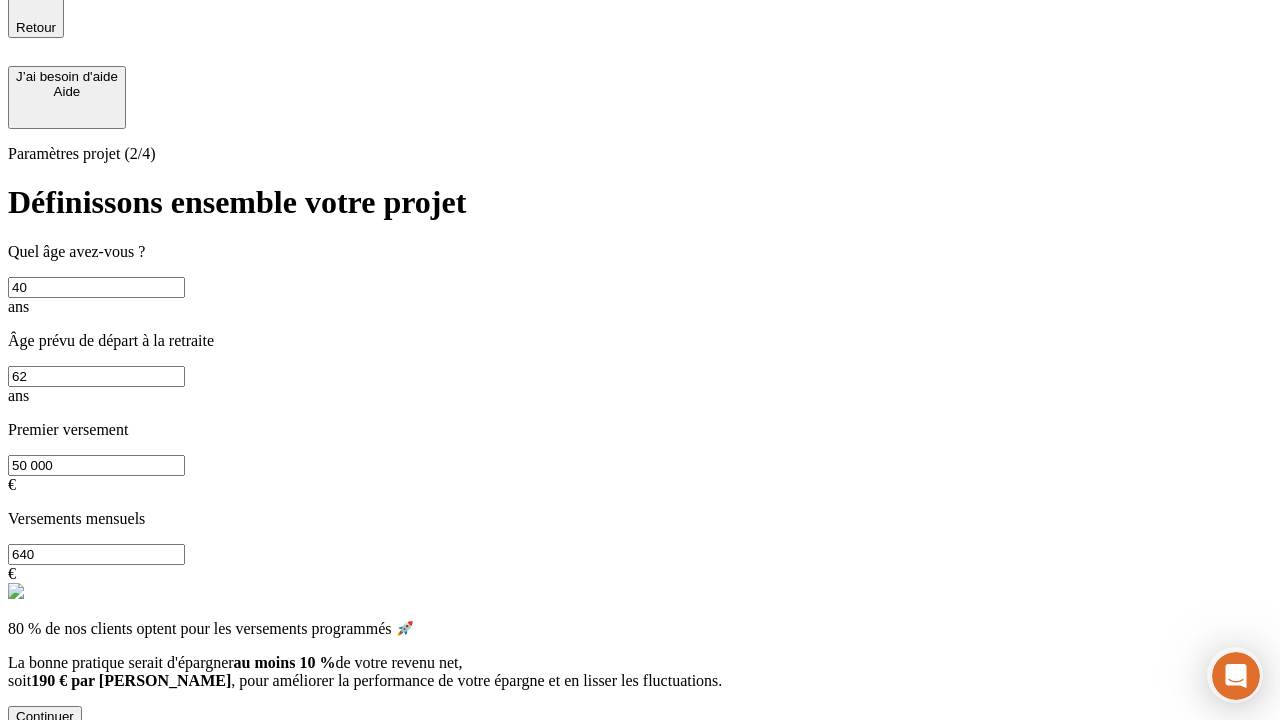 type on "640" 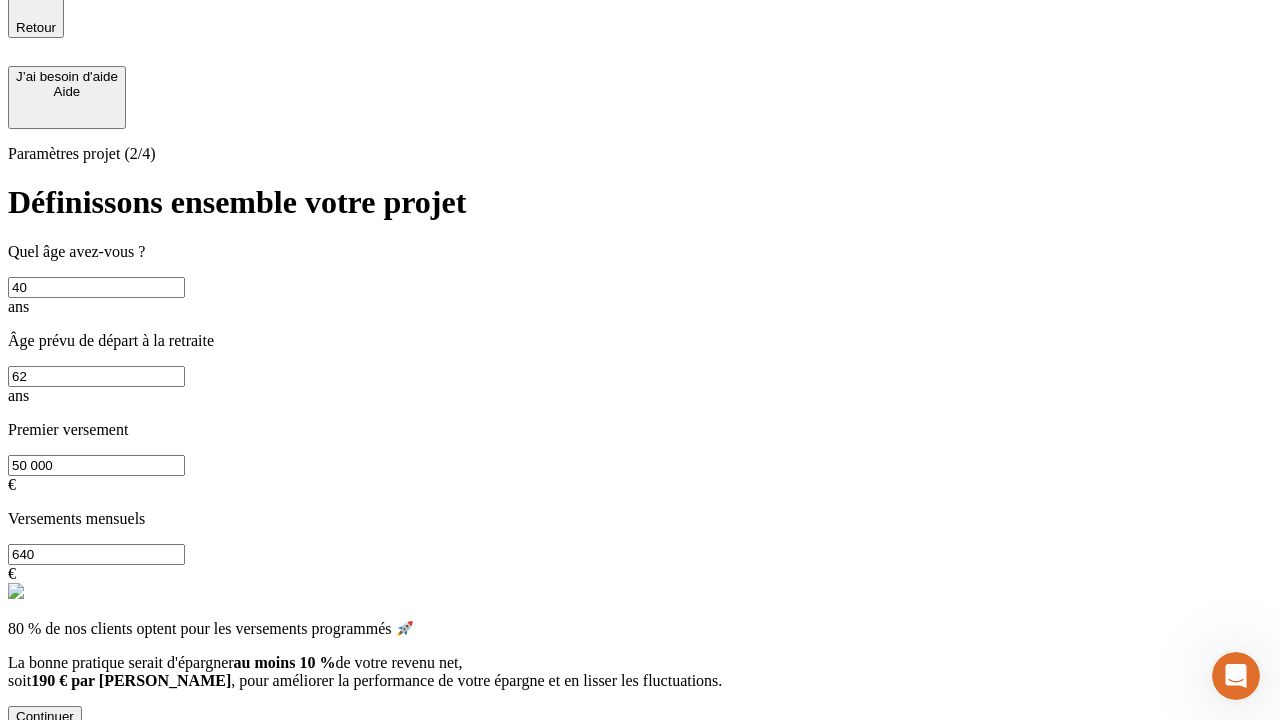 scroll, scrollTop: 0, scrollLeft: 0, axis: both 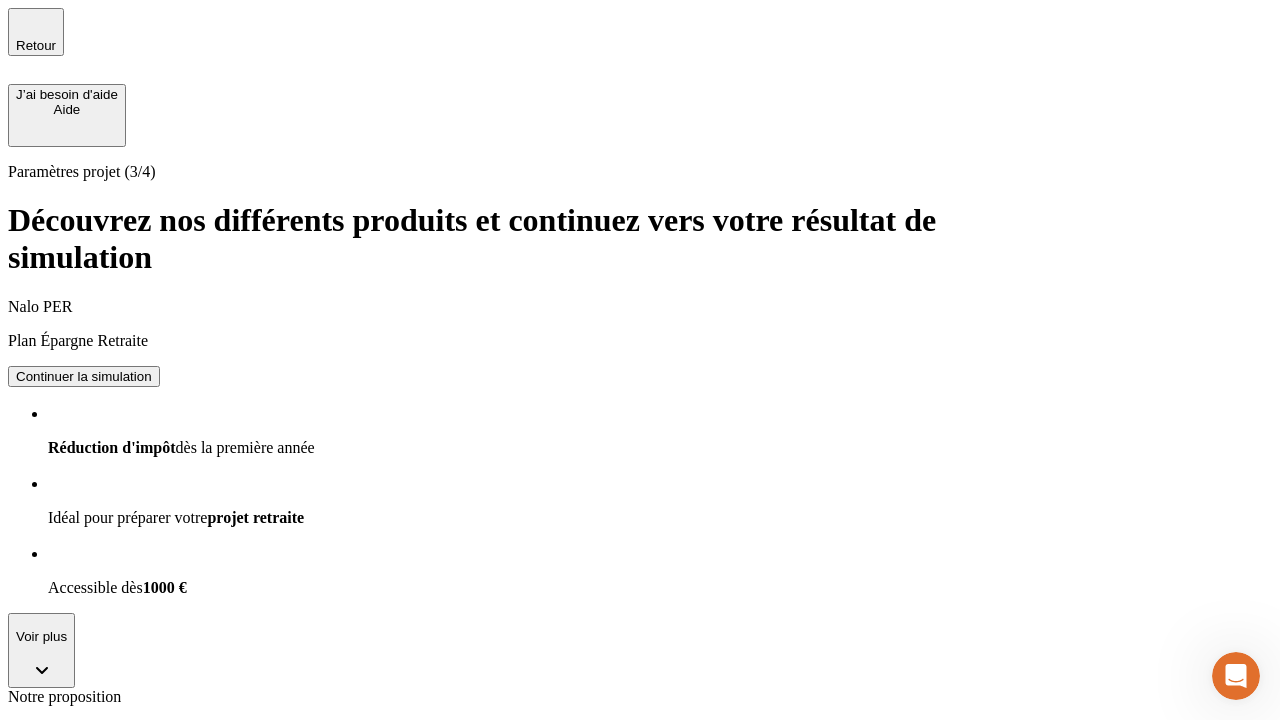 click on "Continuer la simulation" at bounding box center (84, 376) 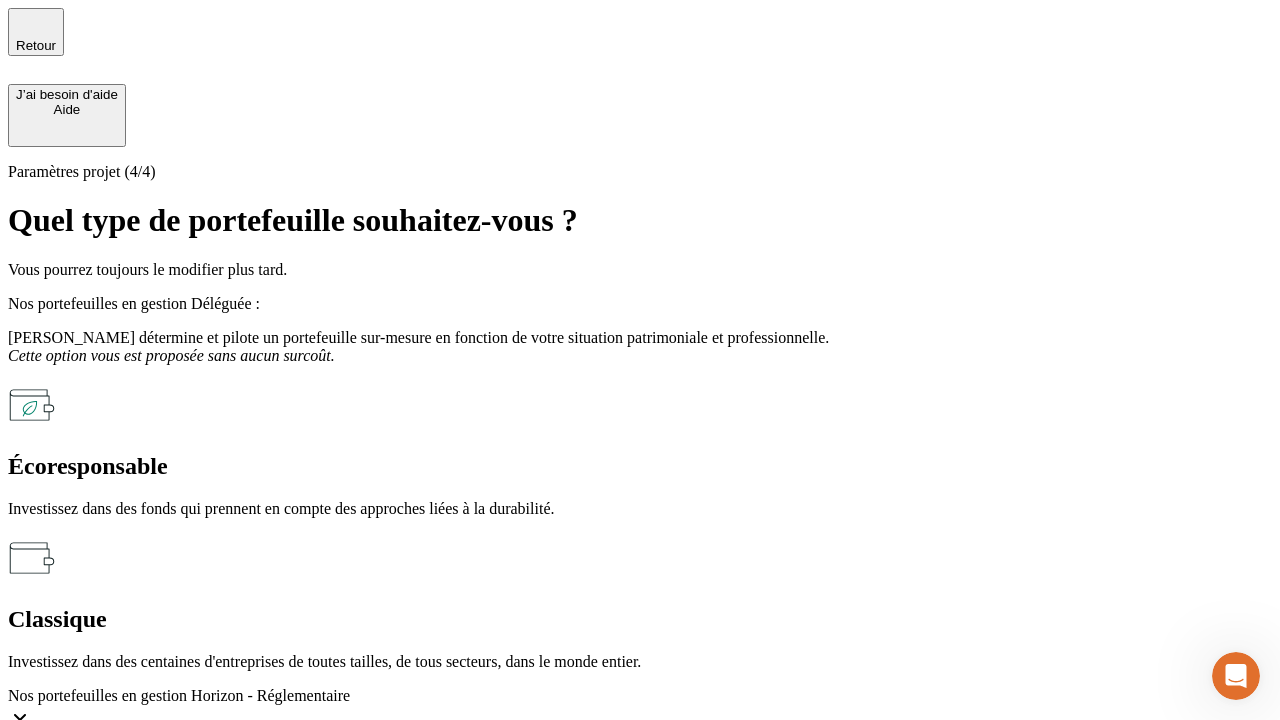 click on "Classique" at bounding box center [640, 619] 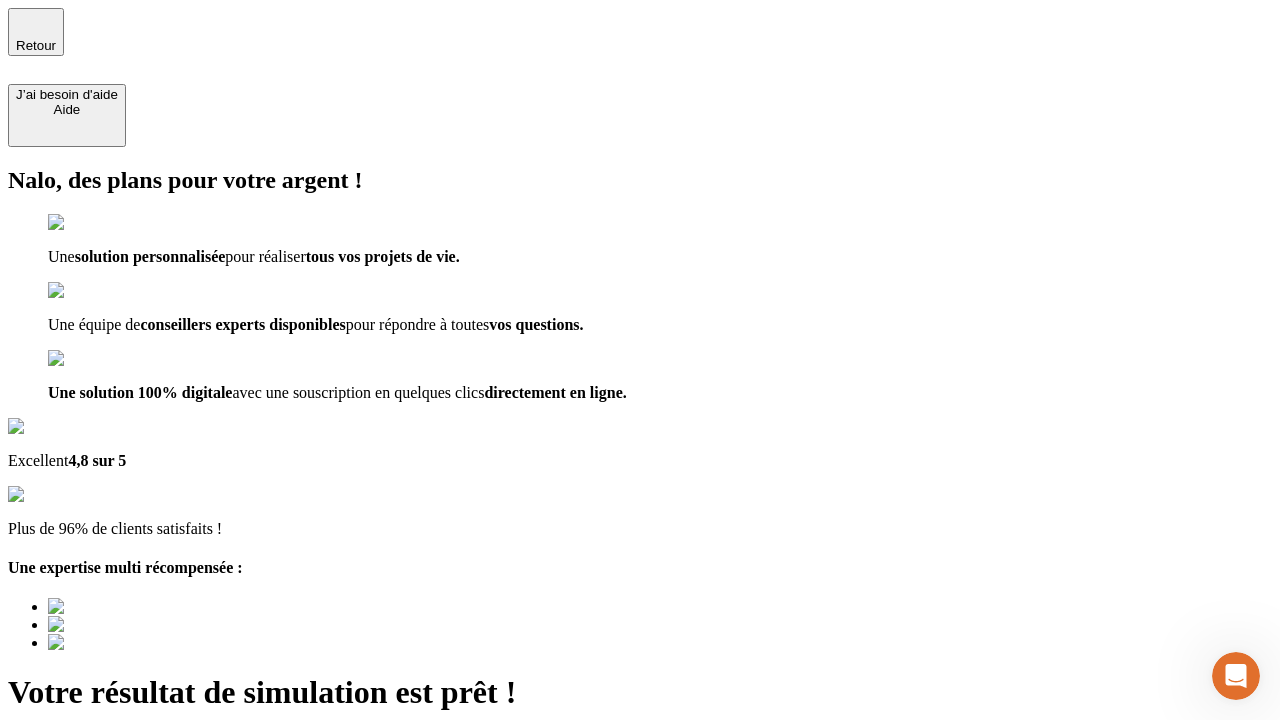 click on "Découvrir ma simulation" at bounding box center (87, 847) 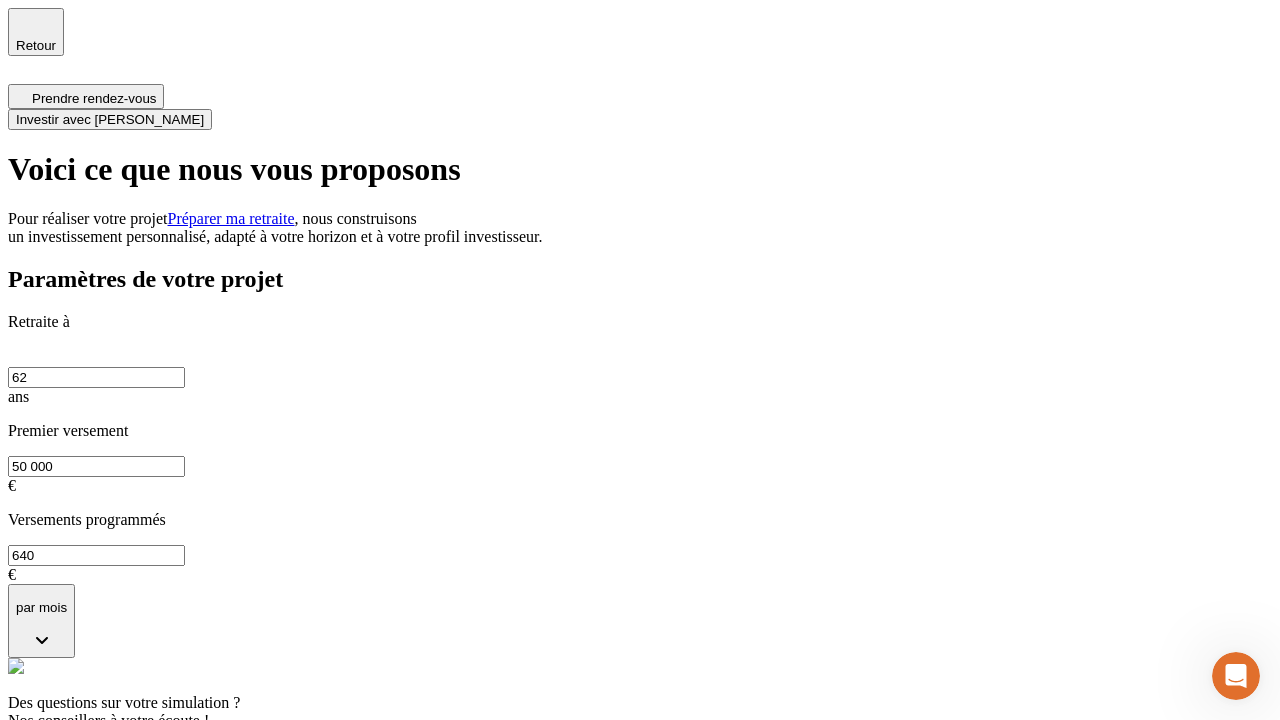 click on "Investir avec [PERSON_NAME]" at bounding box center (110, 119) 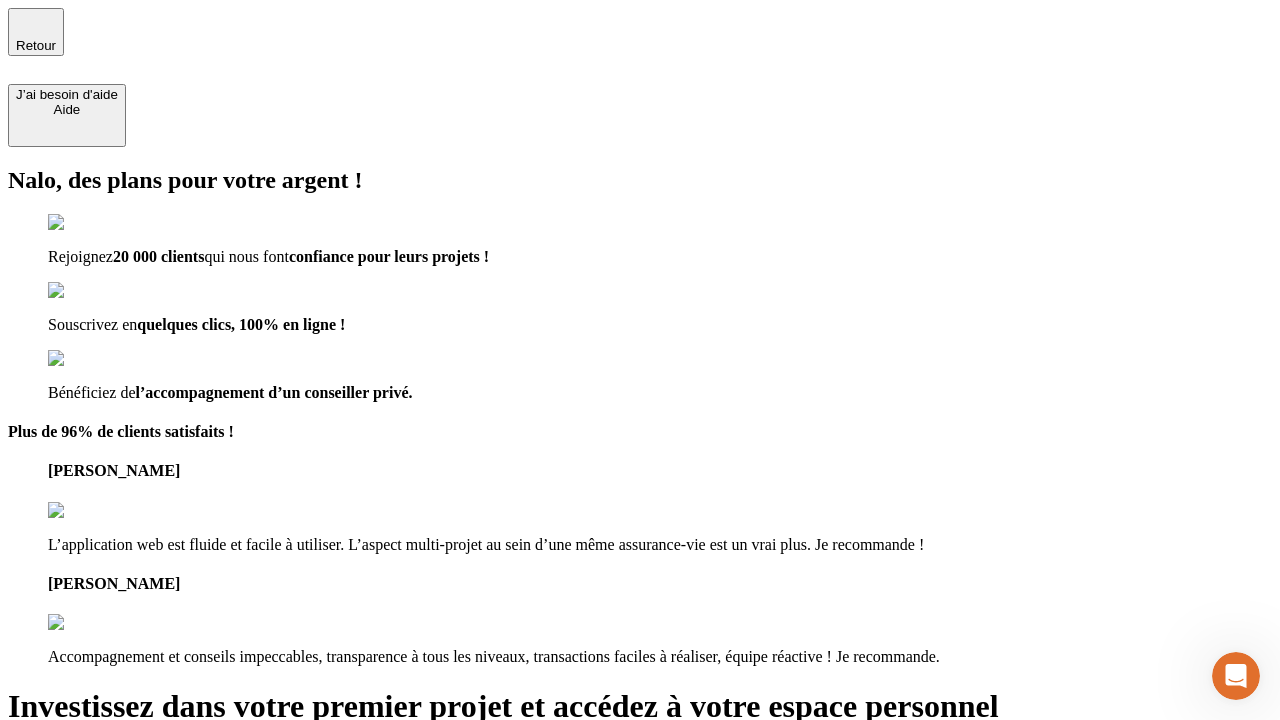 type on "[EMAIL_ADDRESS][DOMAIN_NAME]" 